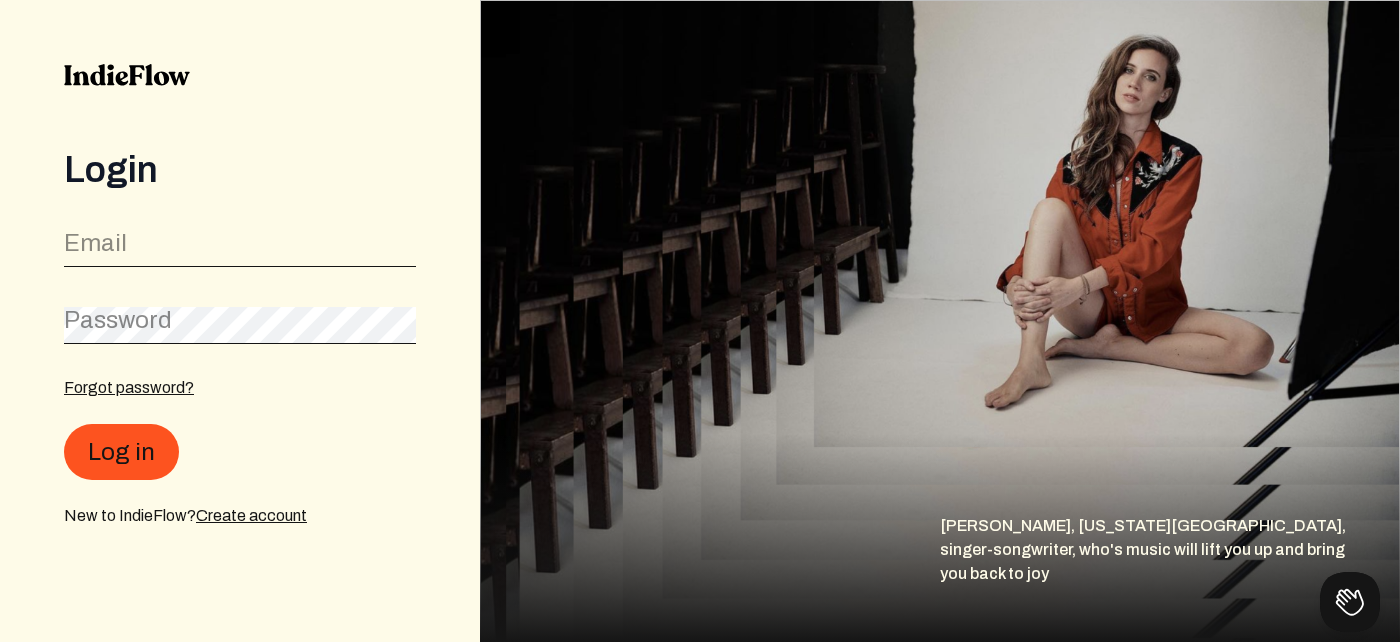 scroll, scrollTop: 0, scrollLeft: 0, axis: both 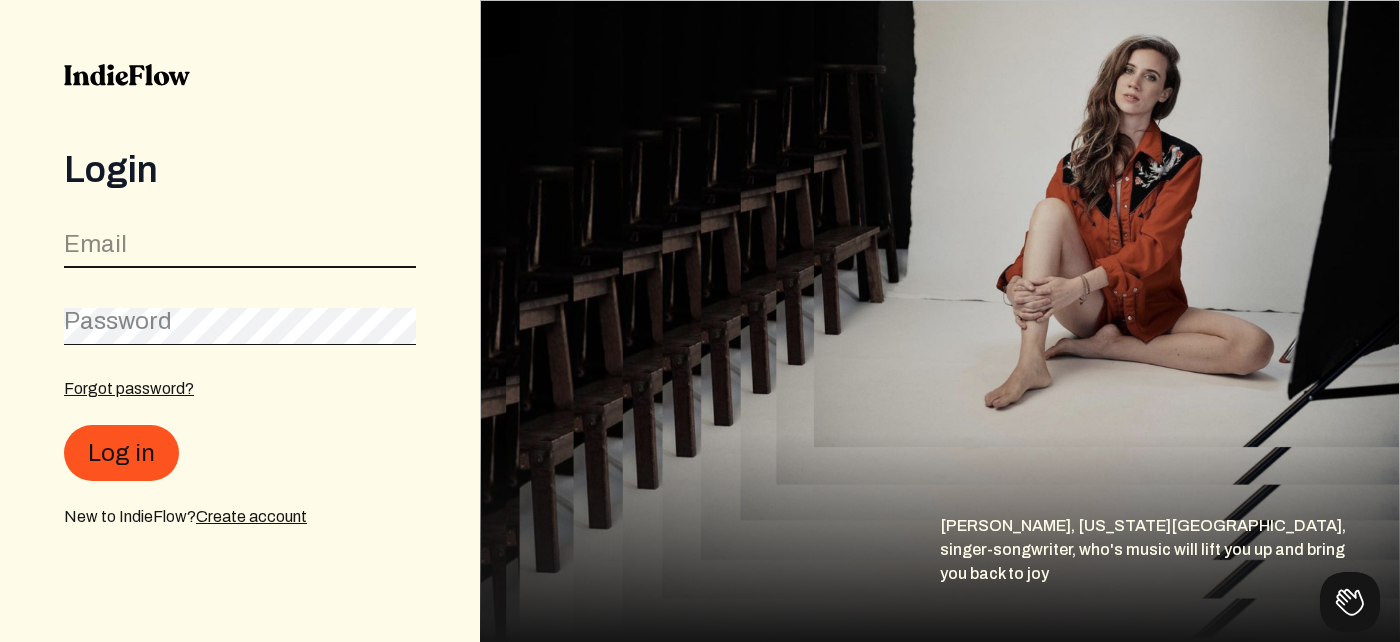 click 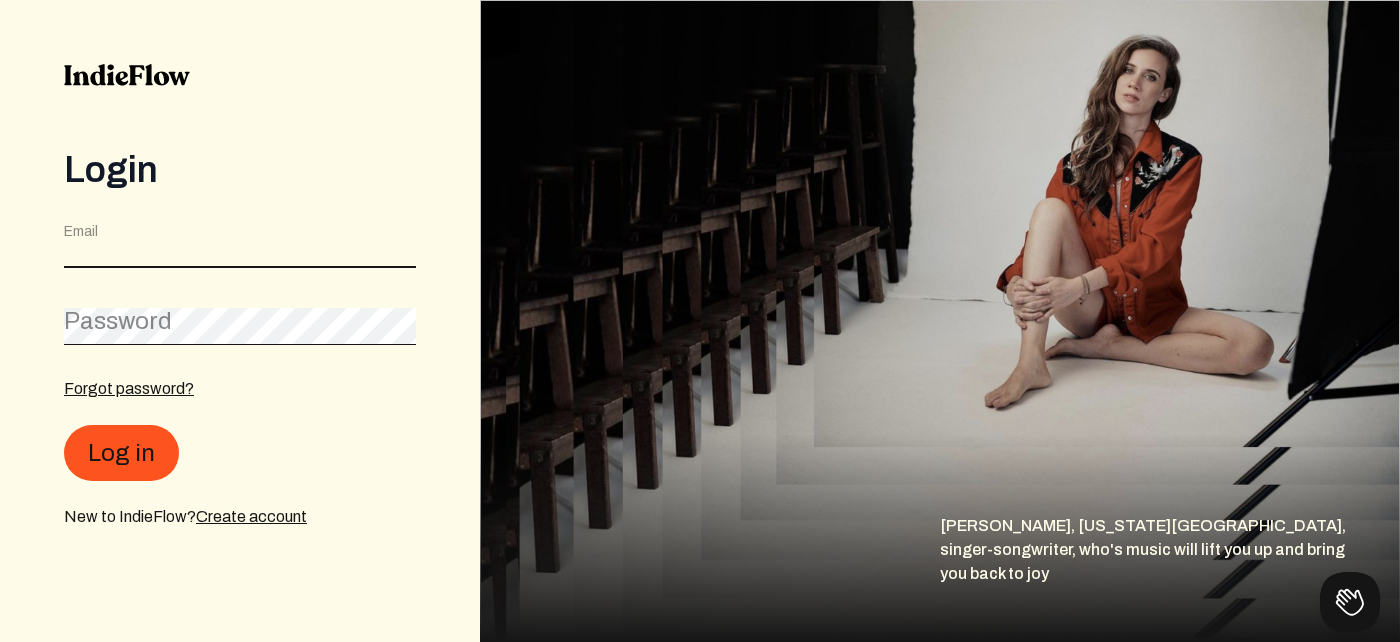 click 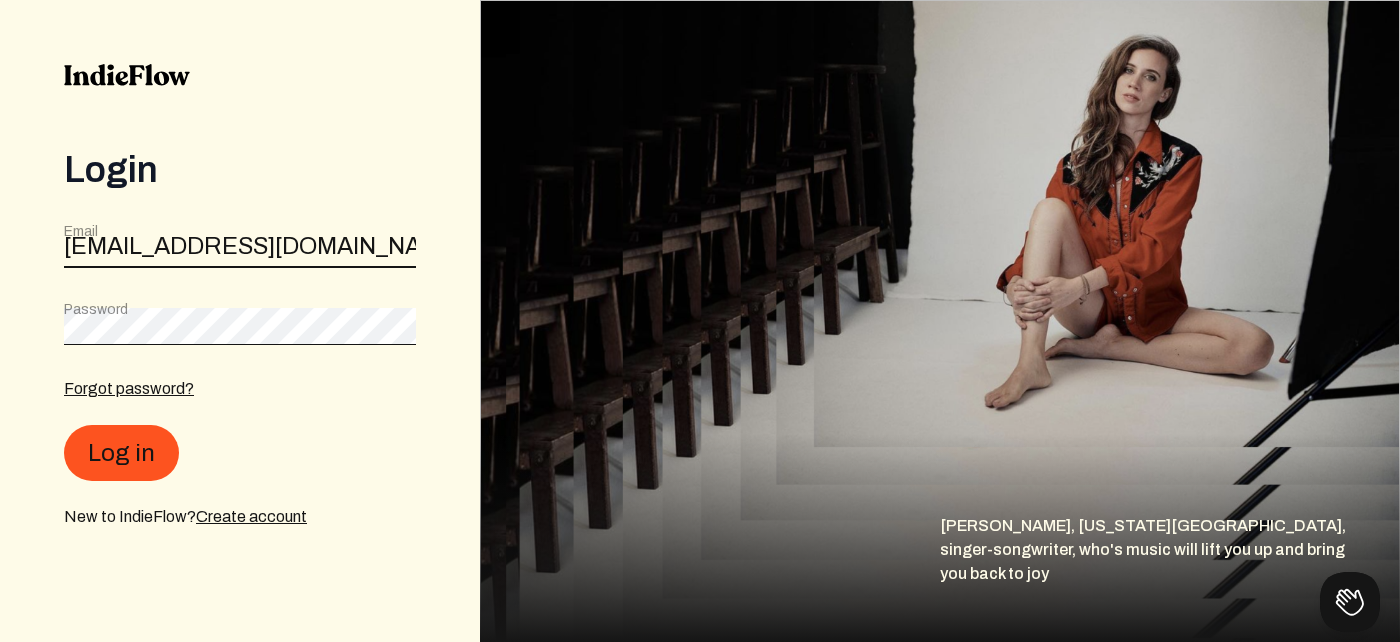 click on "[EMAIL_ADDRESS][DOMAIN_NAME]" 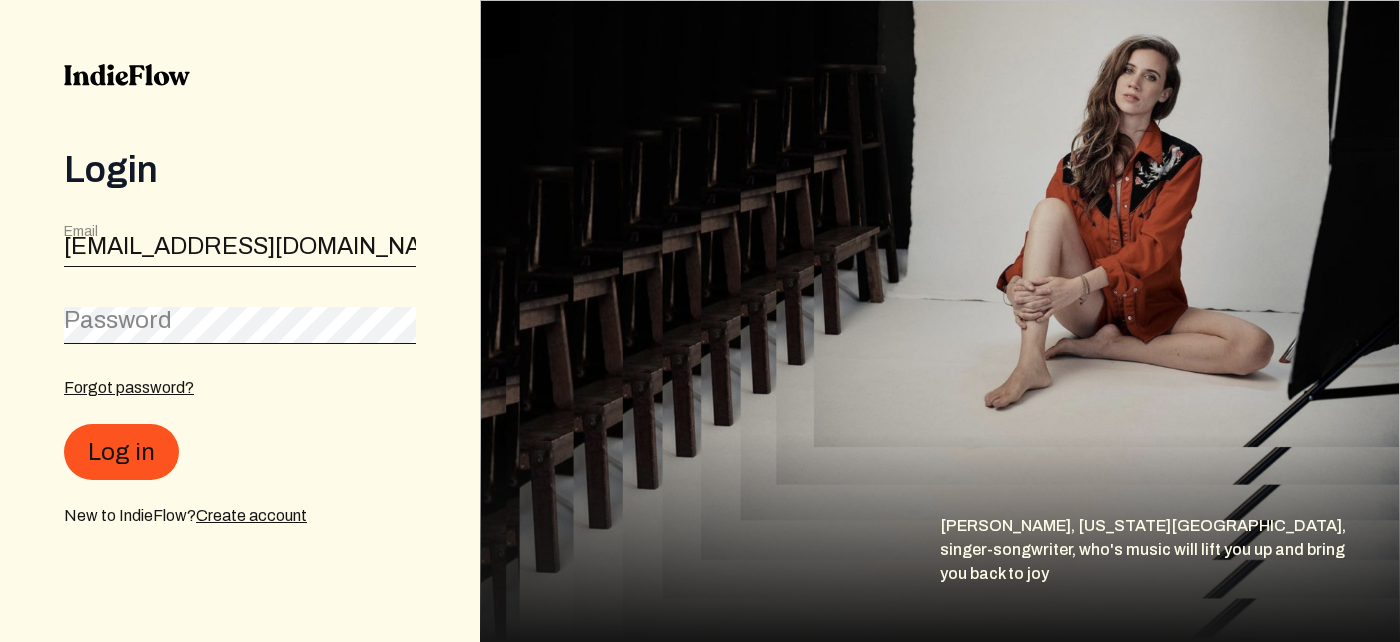 scroll, scrollTop: 0, scrollLeft: 0, axis: both 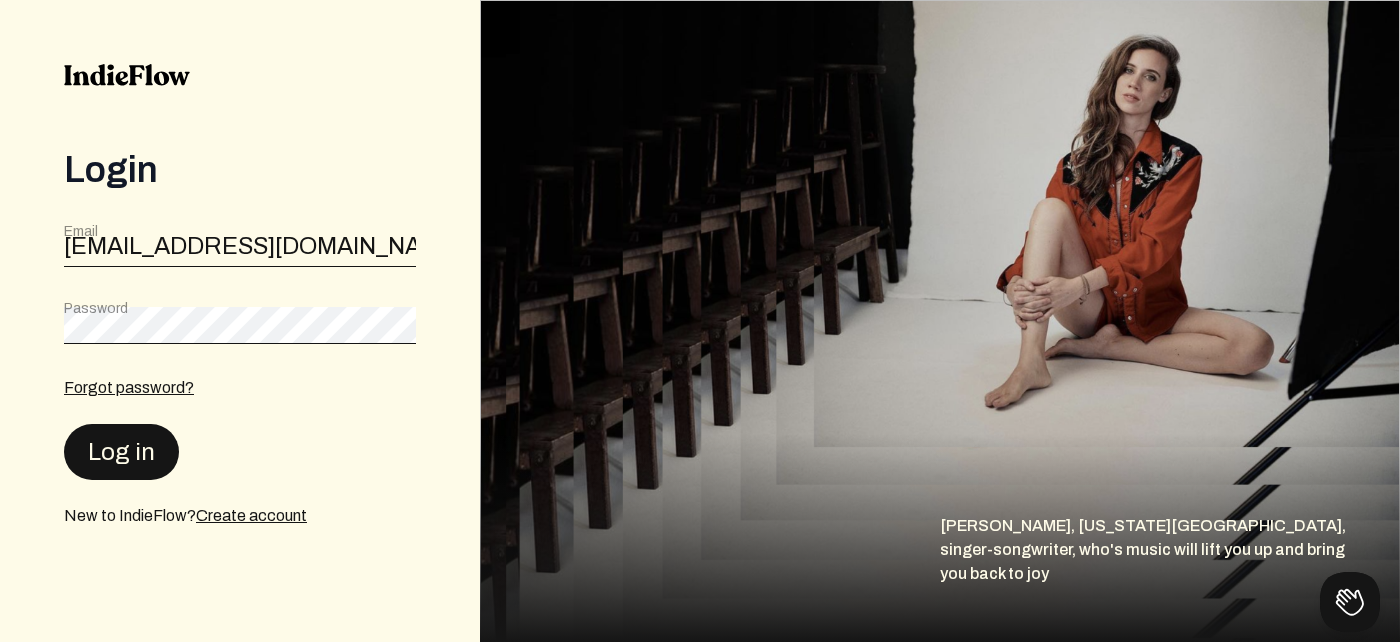 type on "[EMAIL_ADDRESS][DOMAIN_NAME]" 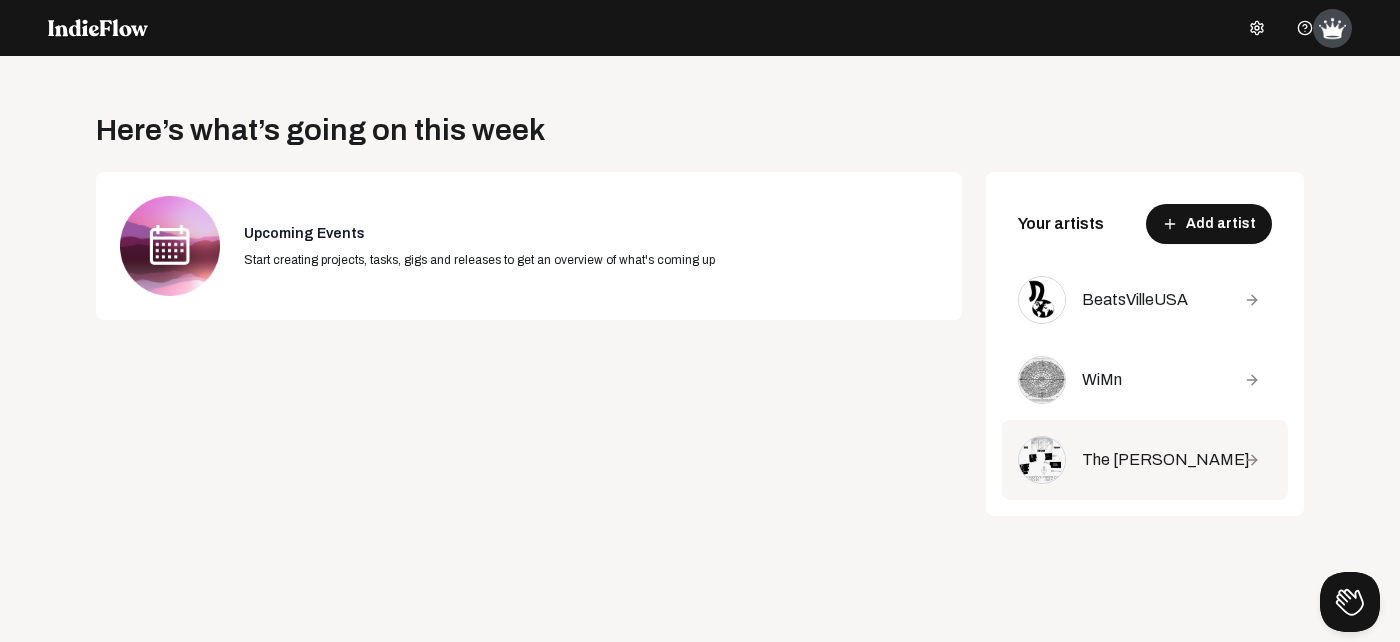 click on "The Brian Terry" 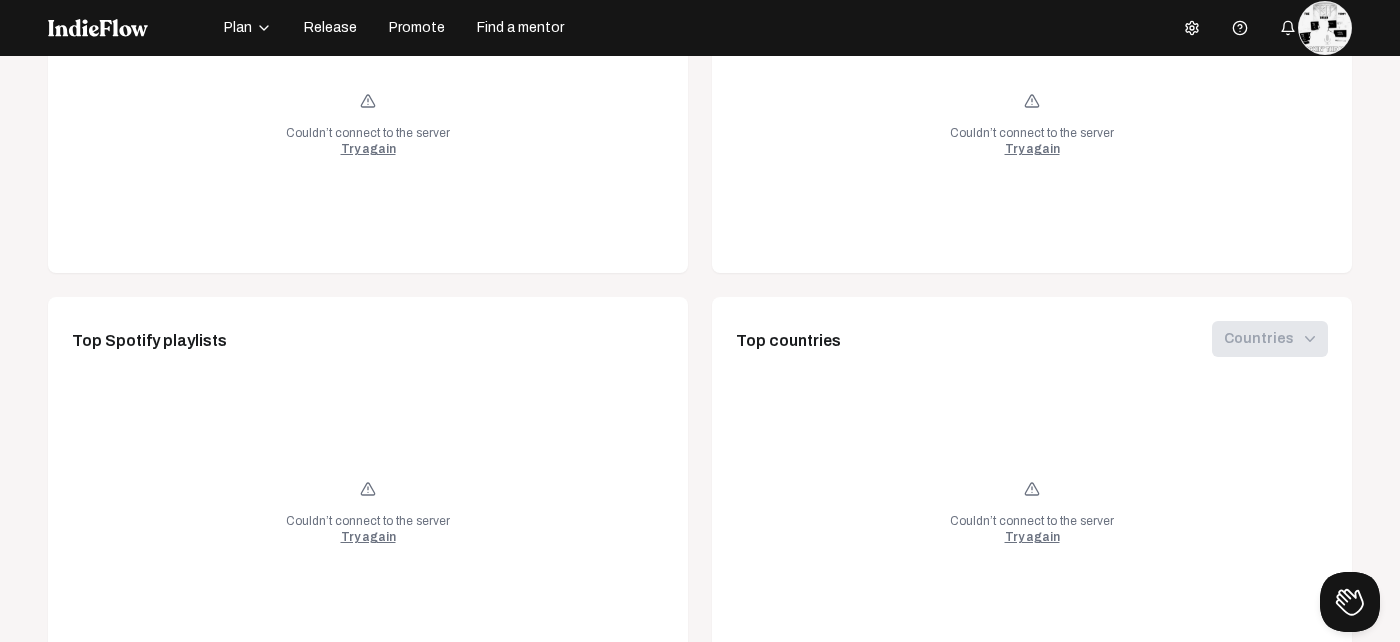 scroll, scrollTop: 1517, scrollLeft: 0, axis: vertical 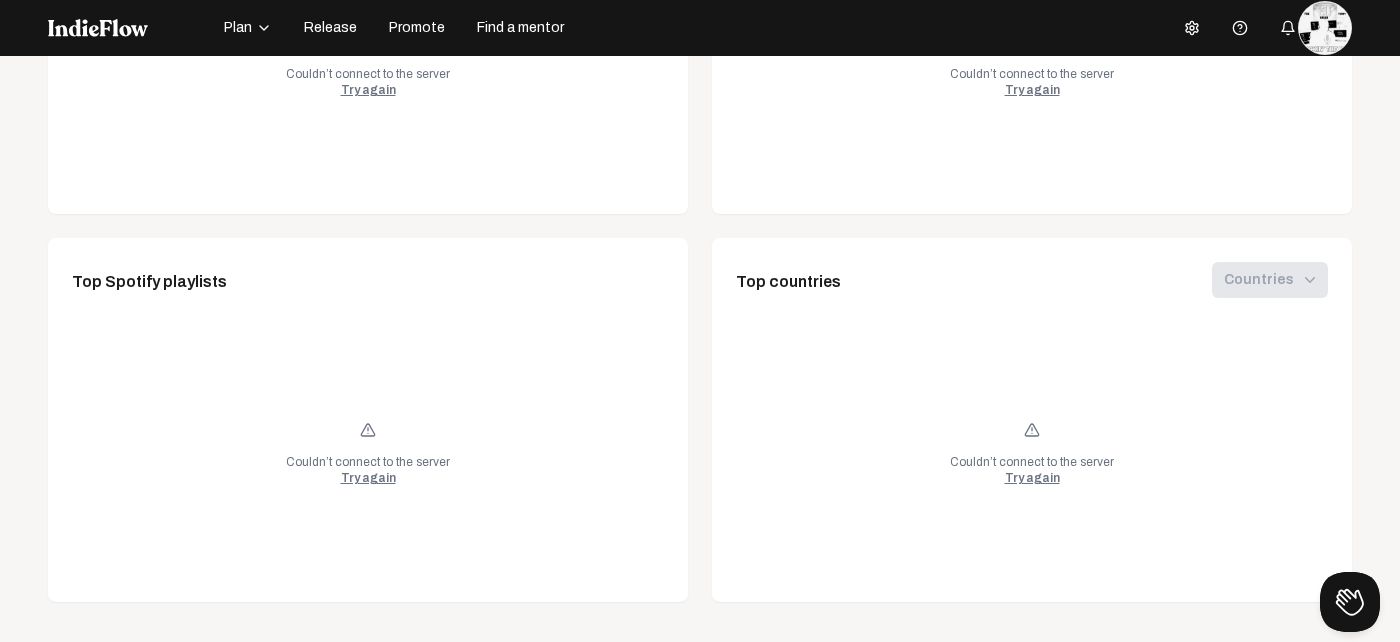 click on "Release" 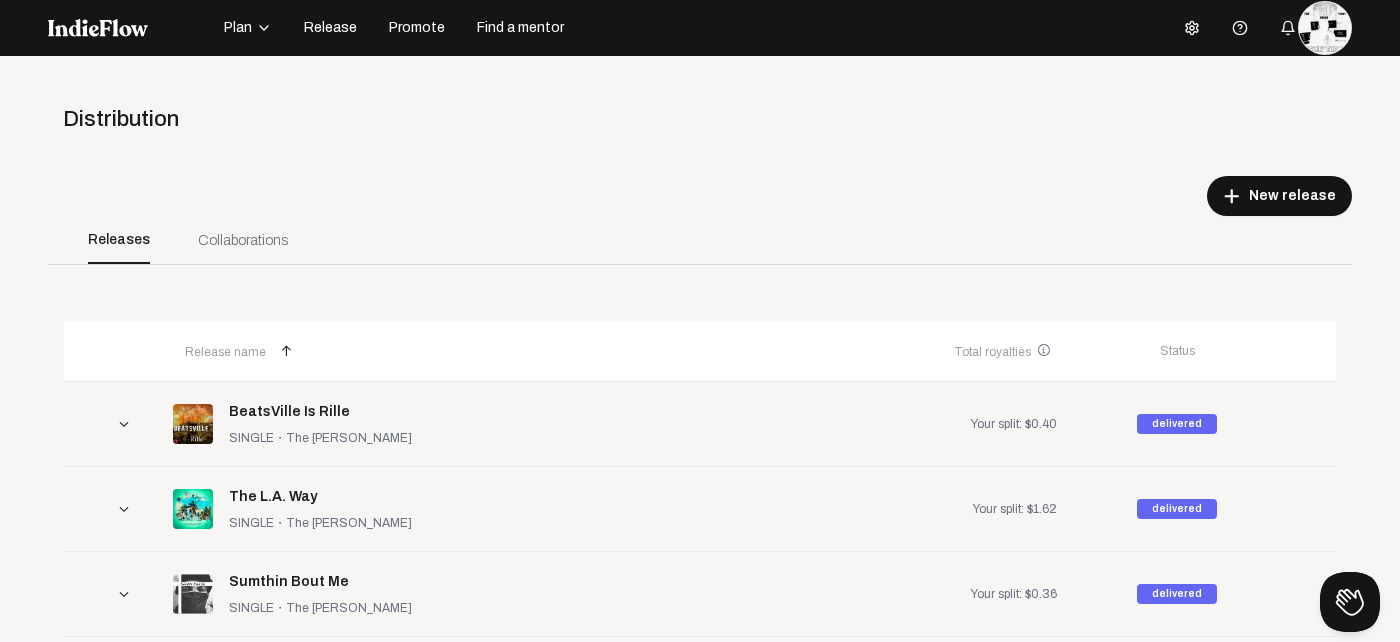 scroll, scrollTop: 25, scrollLeft: 0, axis: vertical 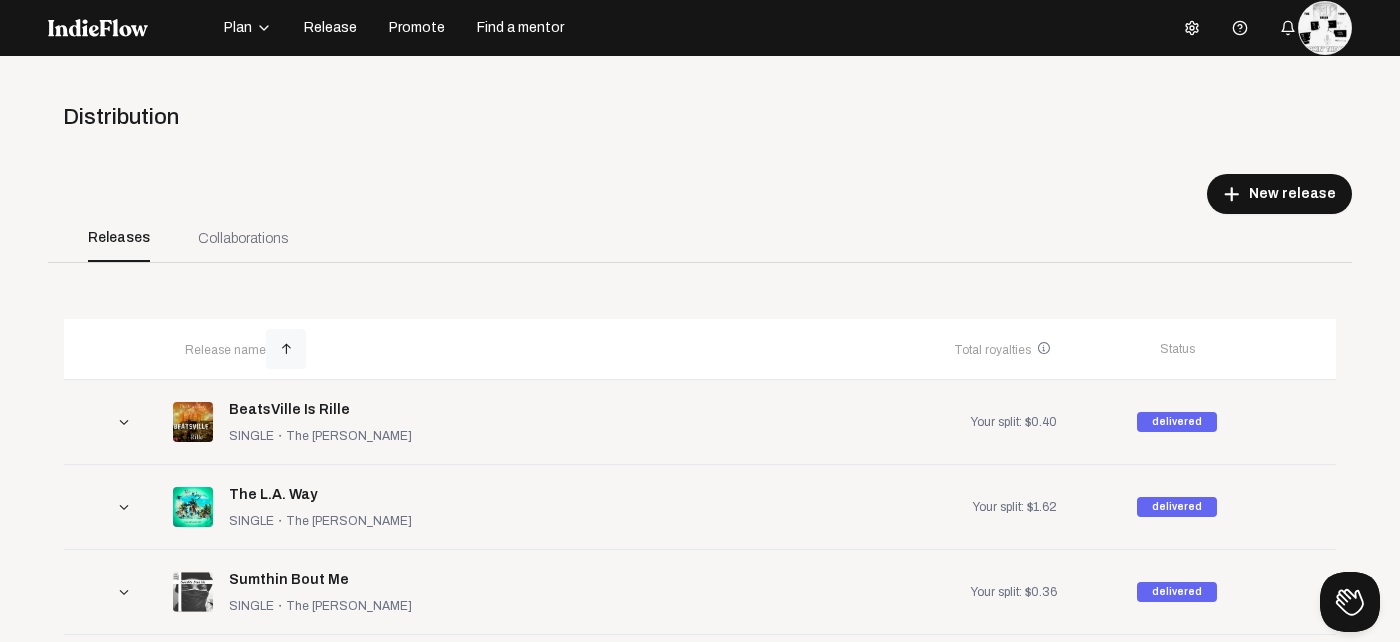 click on "arrow_upward" at bounding box center [286, 349] 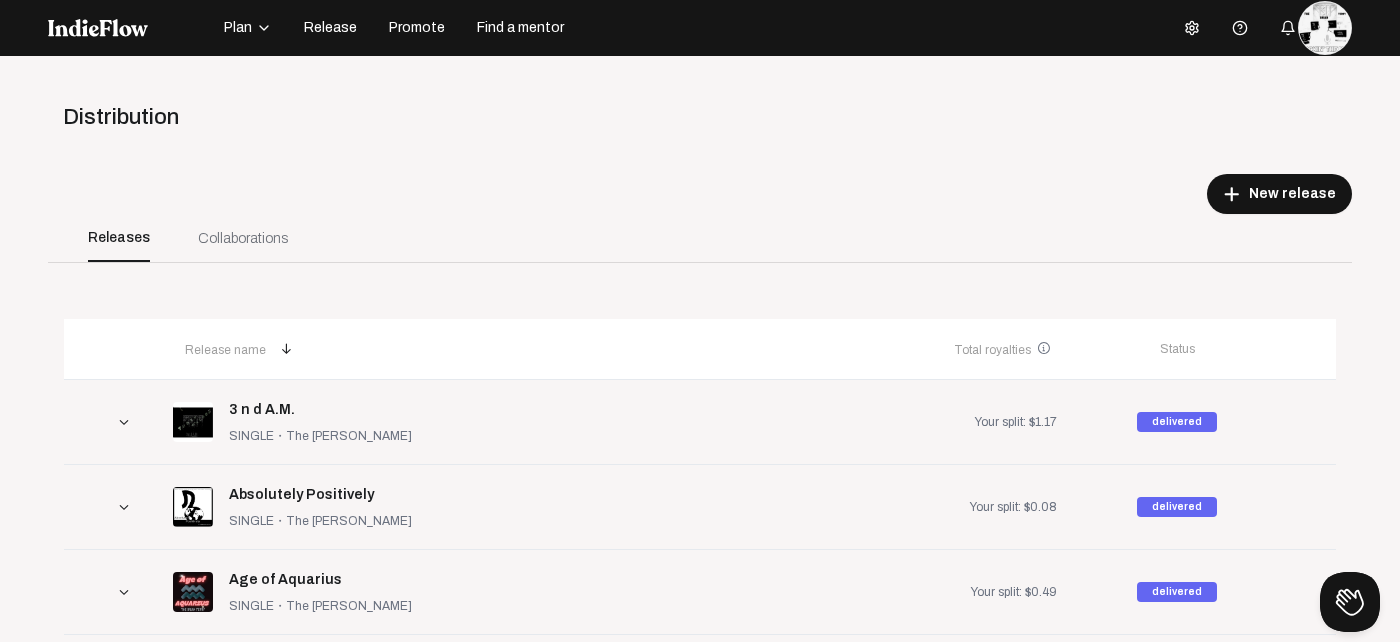 click on "Your split: $1.17" at bounding box center [935, 422] 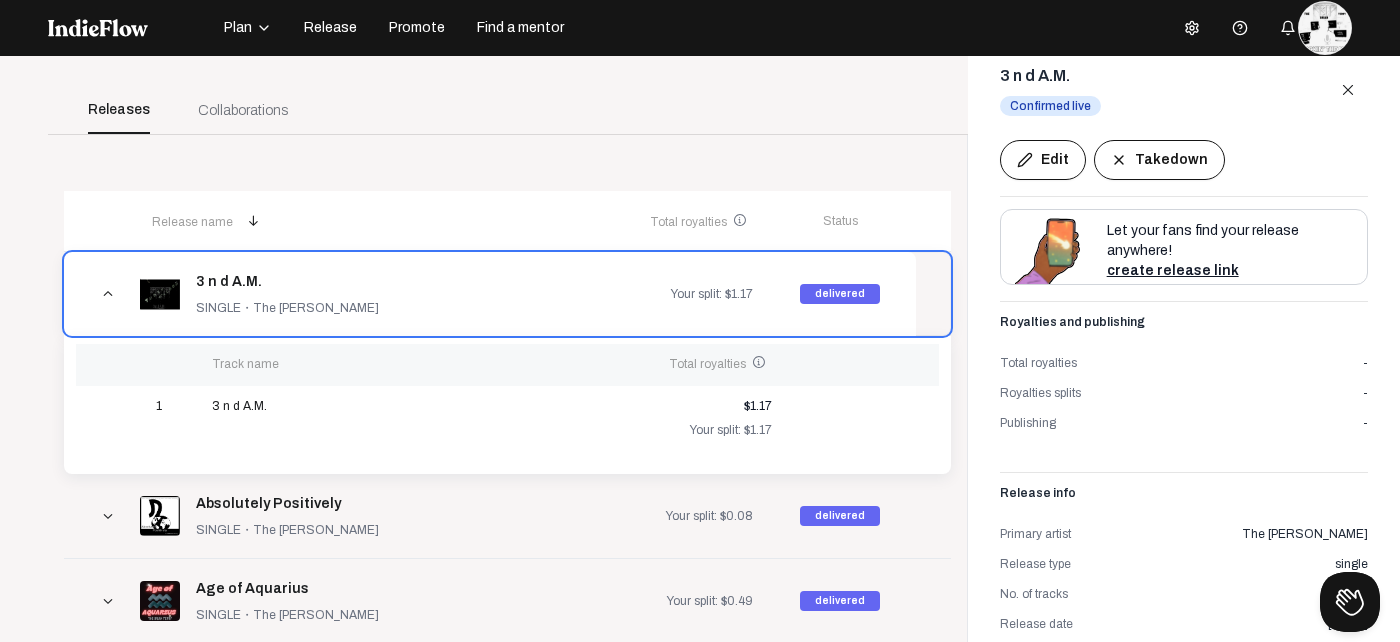 scroll, scrollTop: 157, scrollLeft: 0, axis: vertical 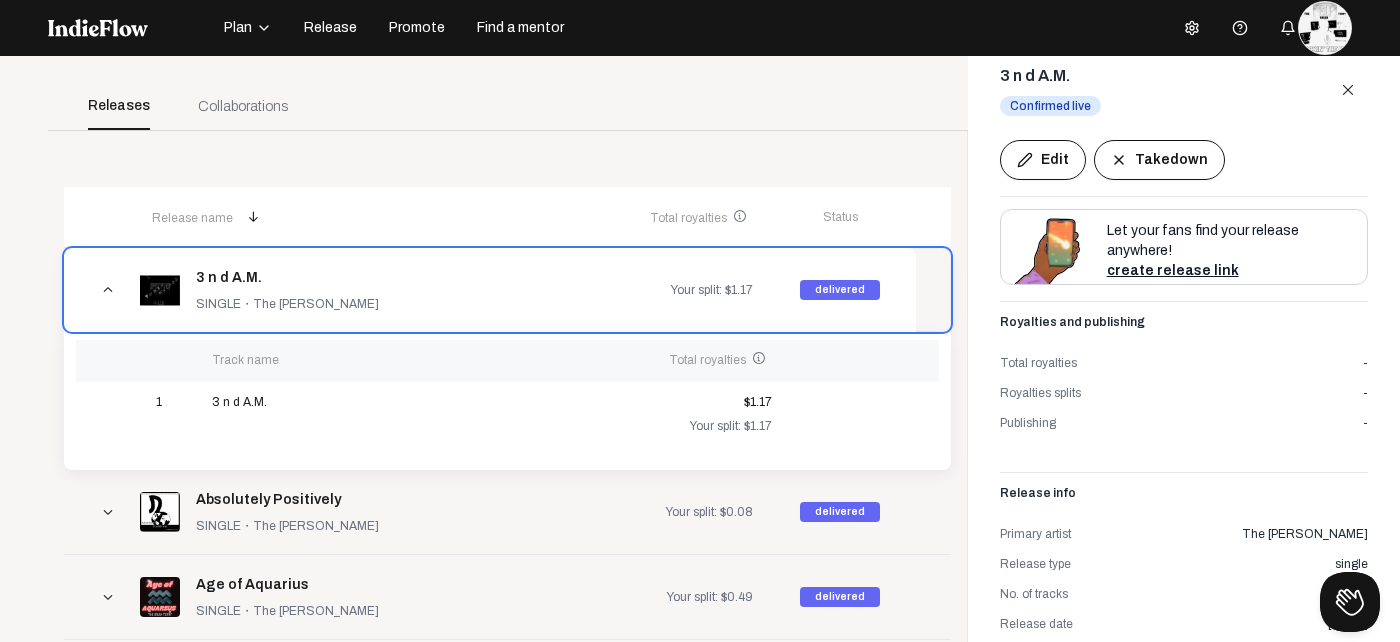 click on "Your split: $1.17" at bounding box center (613, 426) 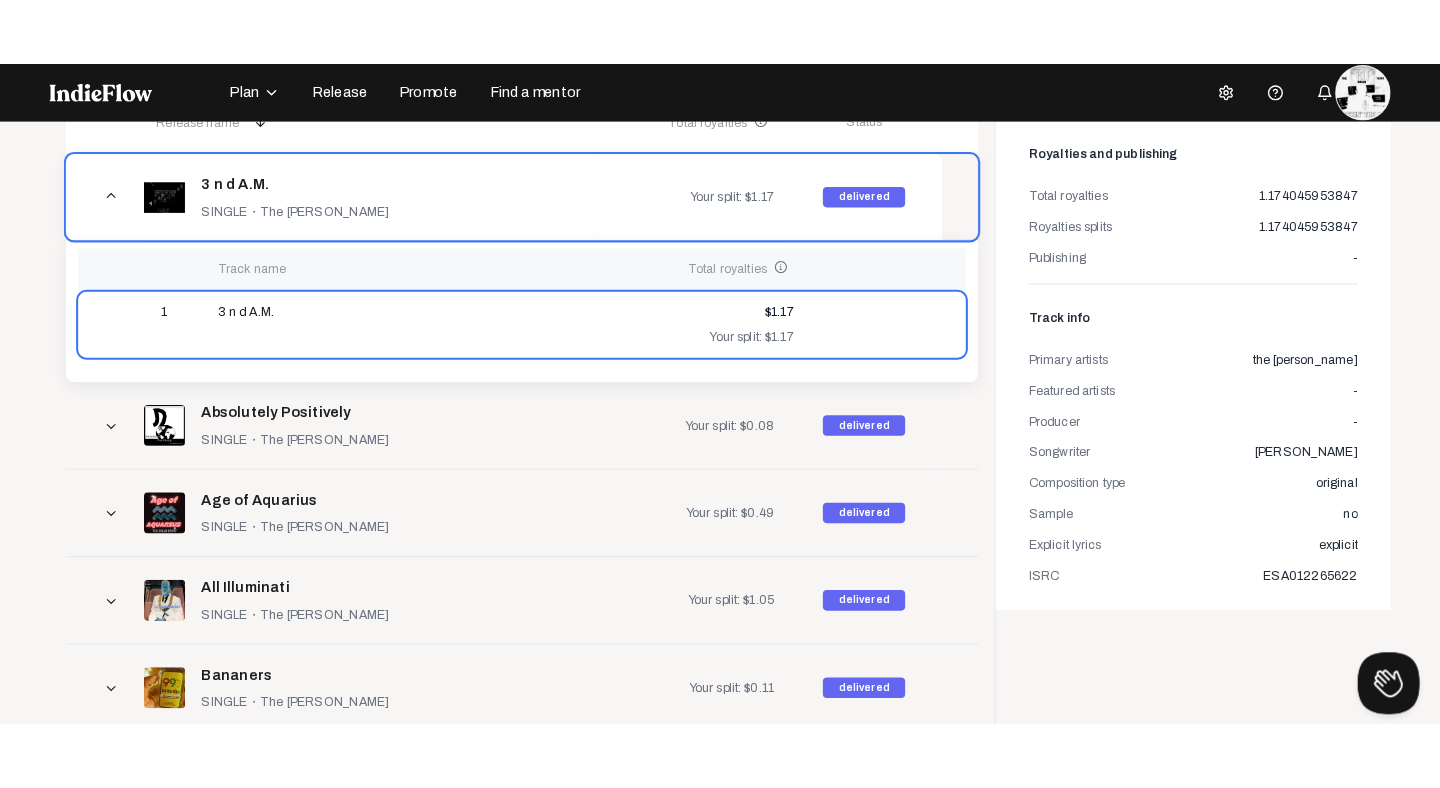 scroll, scrollTop: 316, scrollLeft: 0, axis: vertical 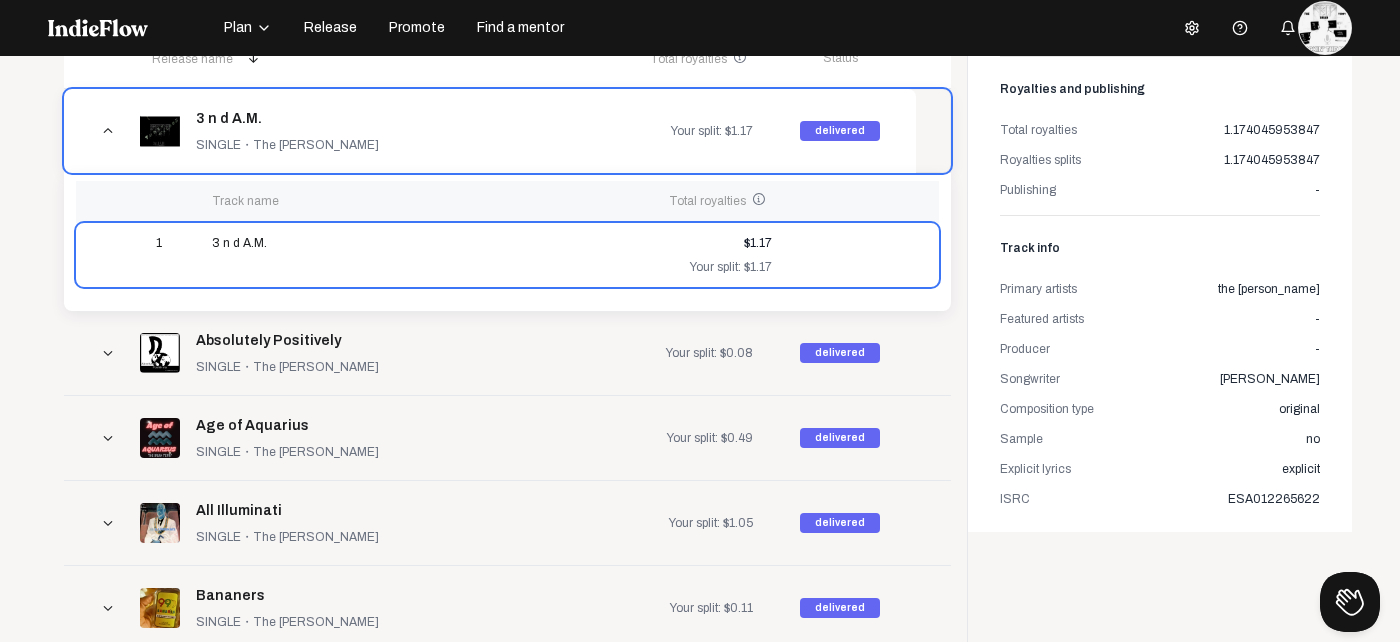 click on "Your split: $1.17" at bounding box center [672, 131] 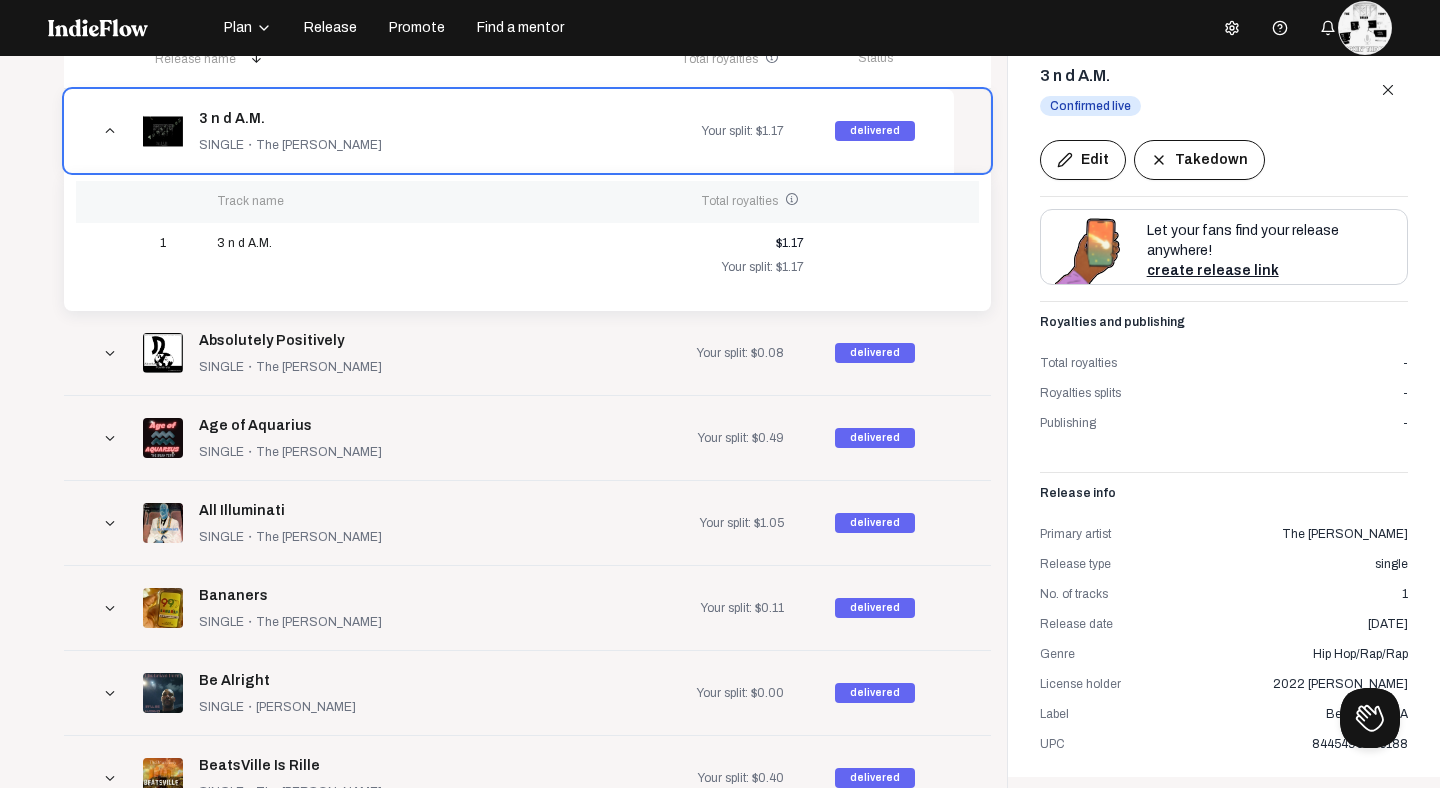 drag, startPoint x: 1411, startPoint y: 746, endPoint x: 1319, endPoint y: 748, distance: 92.021736 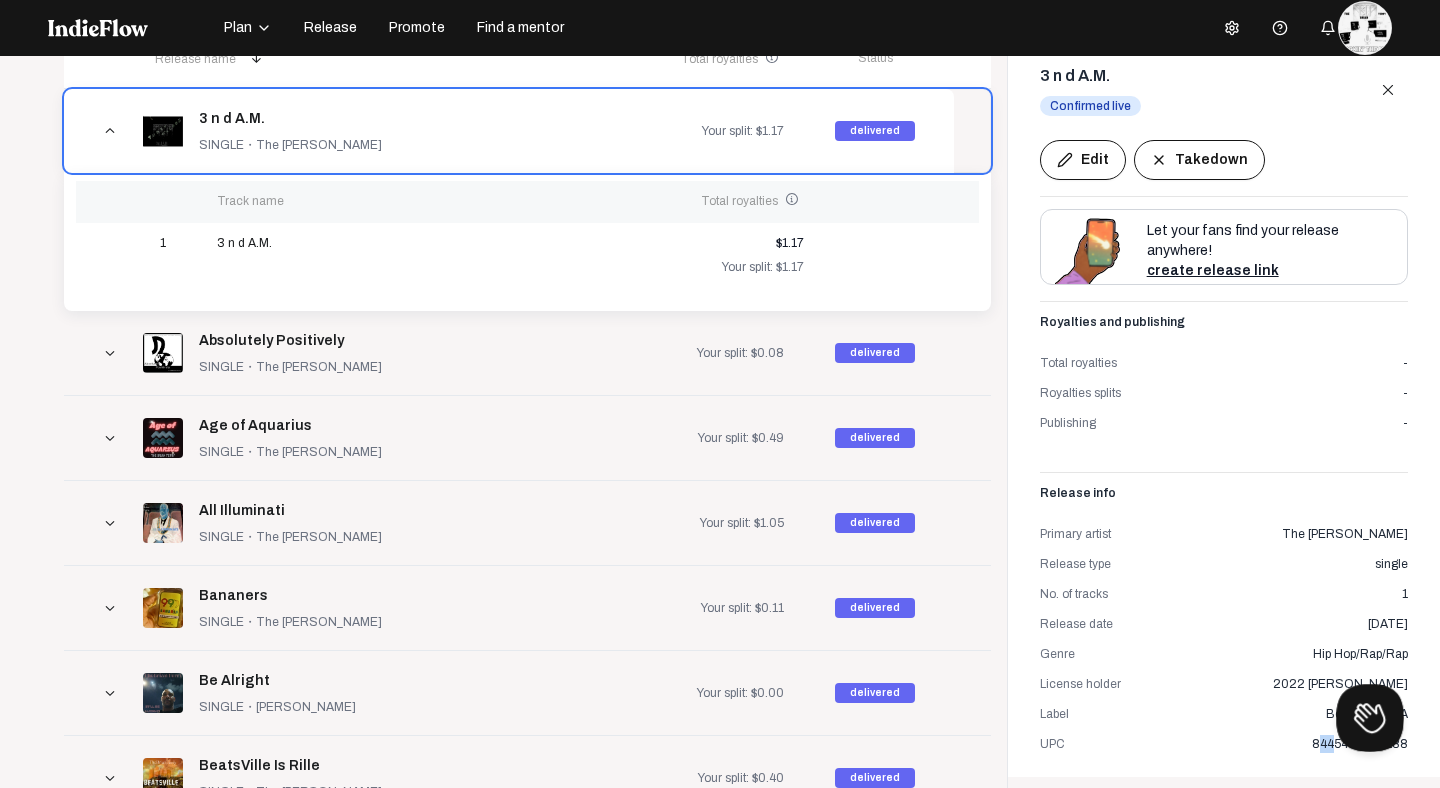 drag, startPoint x: 2654, startPoint y: 1429, endPoint x: 1353, endPoint y: 738, distance: 1473.1199 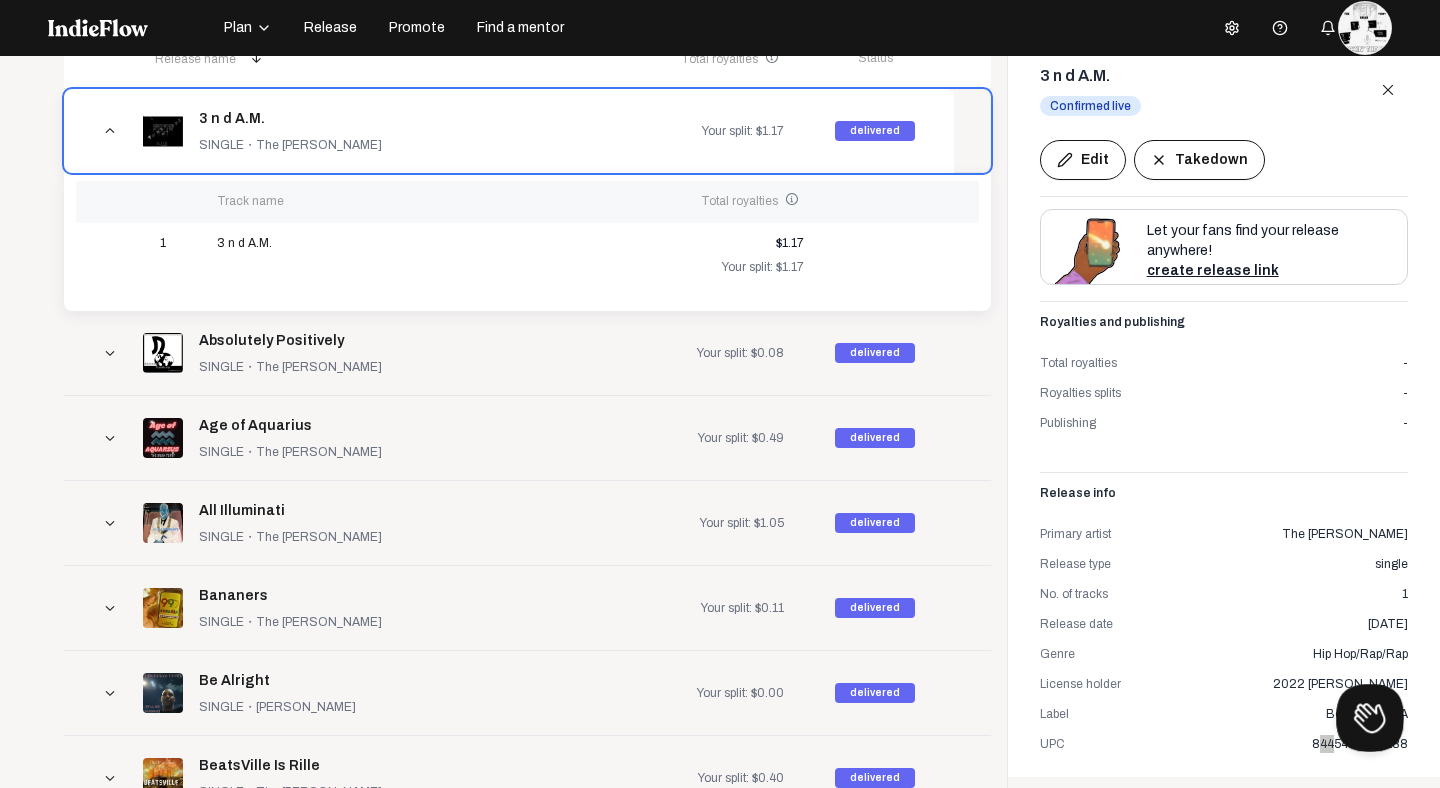 drag, startPoint x: 1353, startPoint y: 738, endPoint x: 1411, endPoint y: 736, distance: 58.034473 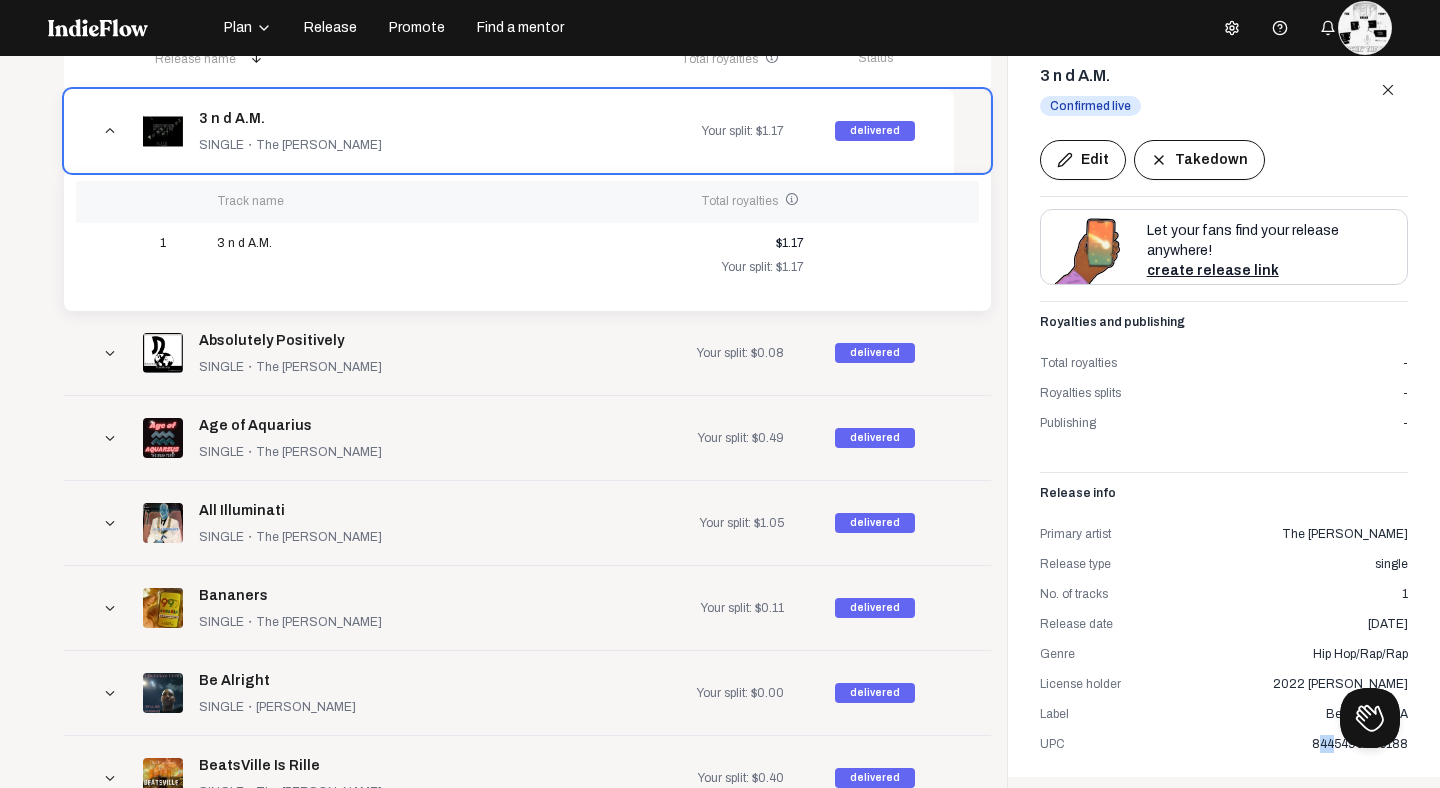 drag, startPoint x: 1420, startPoint y: 742, endPoint x: 1309, endPoint y: 733, distance: 111.364265 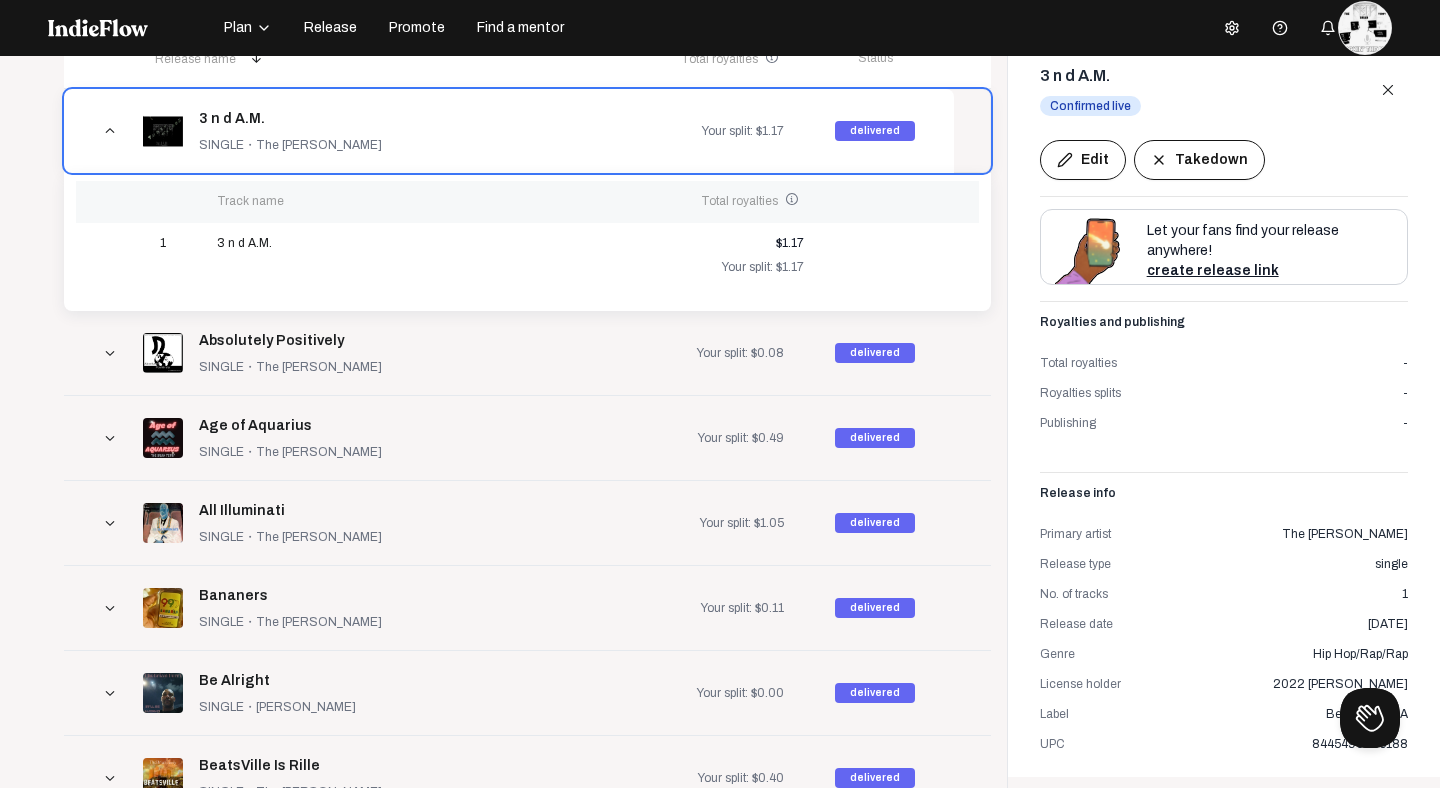 click on "Total royalties  info_outline  Total Royalties  Royalties display the total sum earned for each release. Royalties for pre-distributed tracks appear in all releases associated with them." at bounding box center [638, 202] 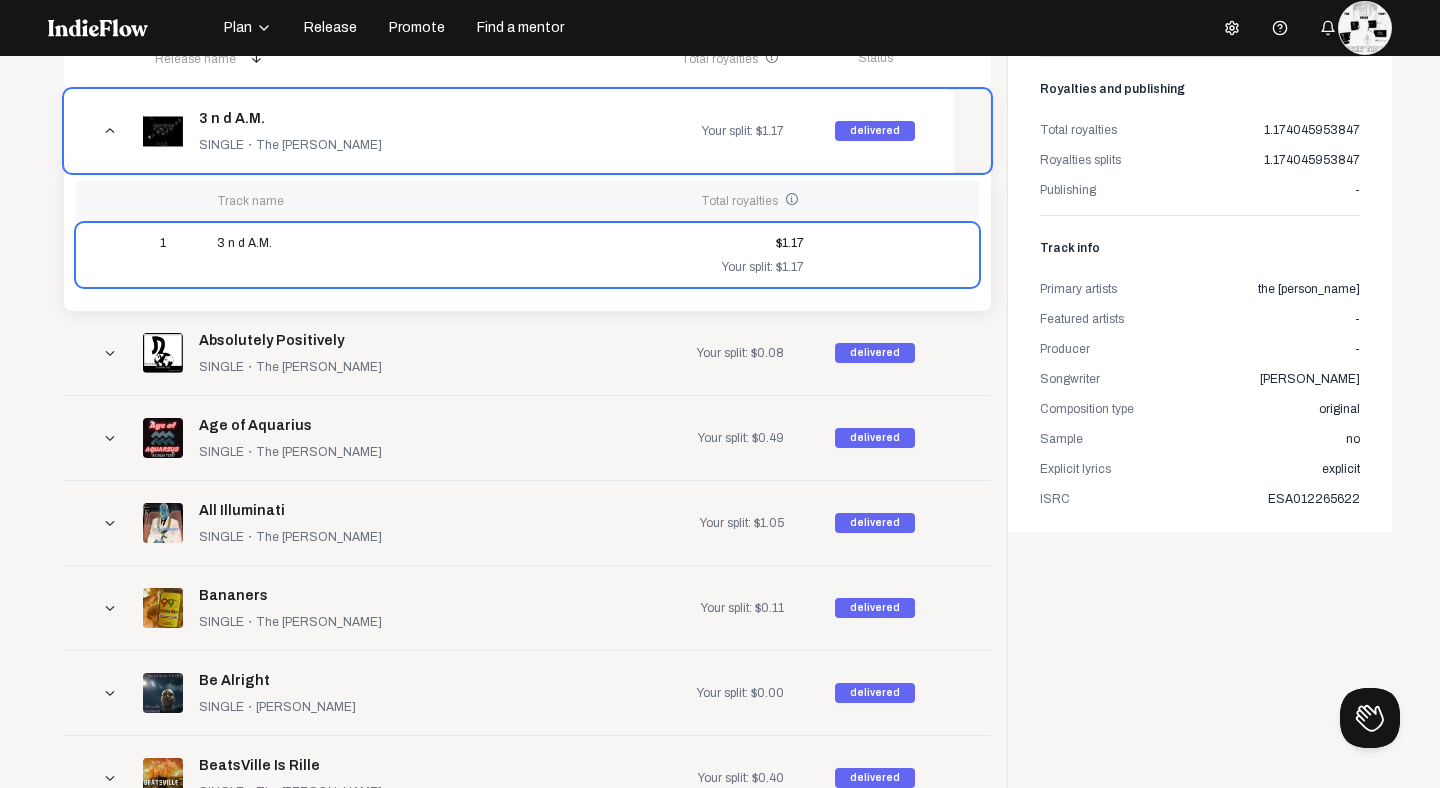 click on "ESA012265622" at bounding box center (1314, 499) 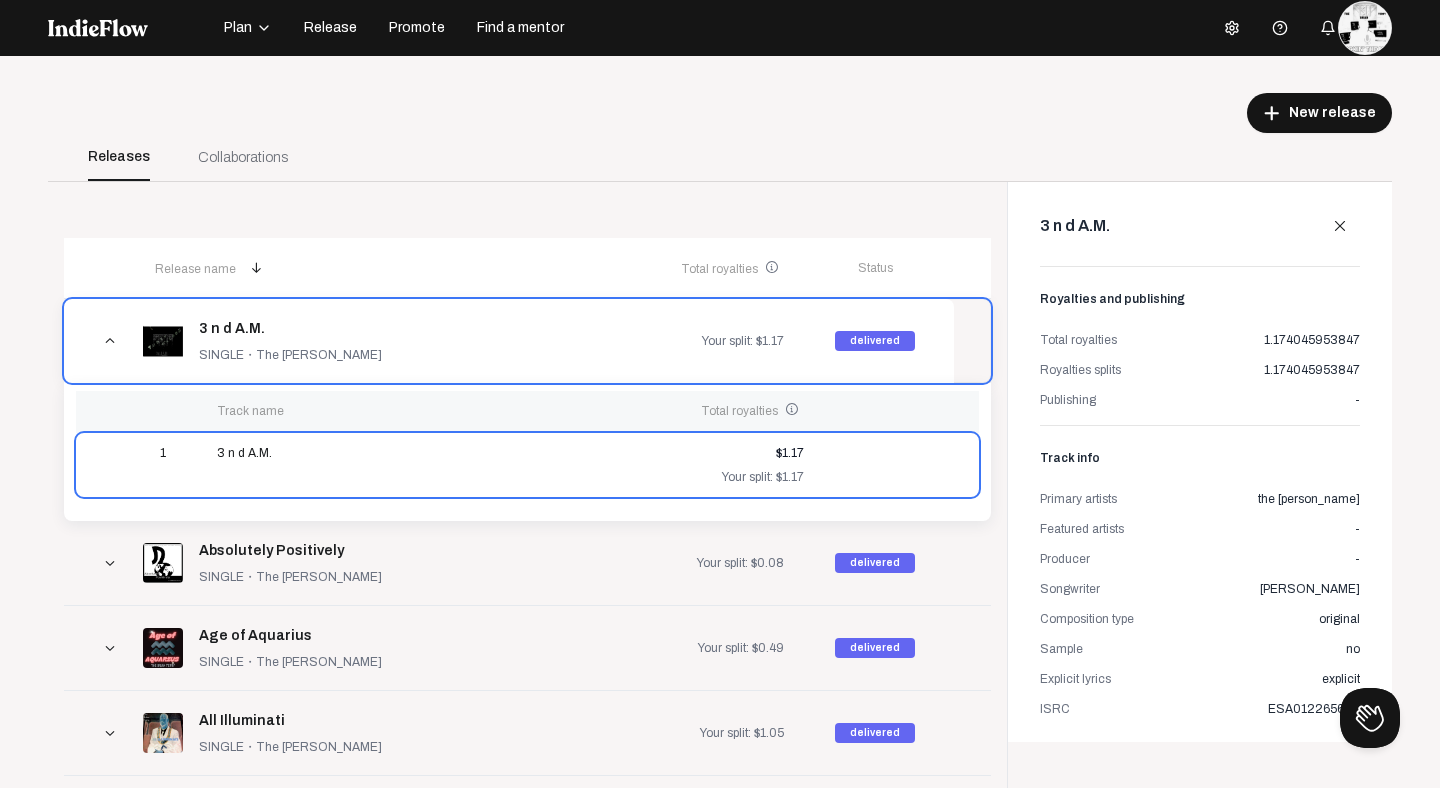 scroll, scrollTop: 107, scrollLeft: 0, axis: vertical 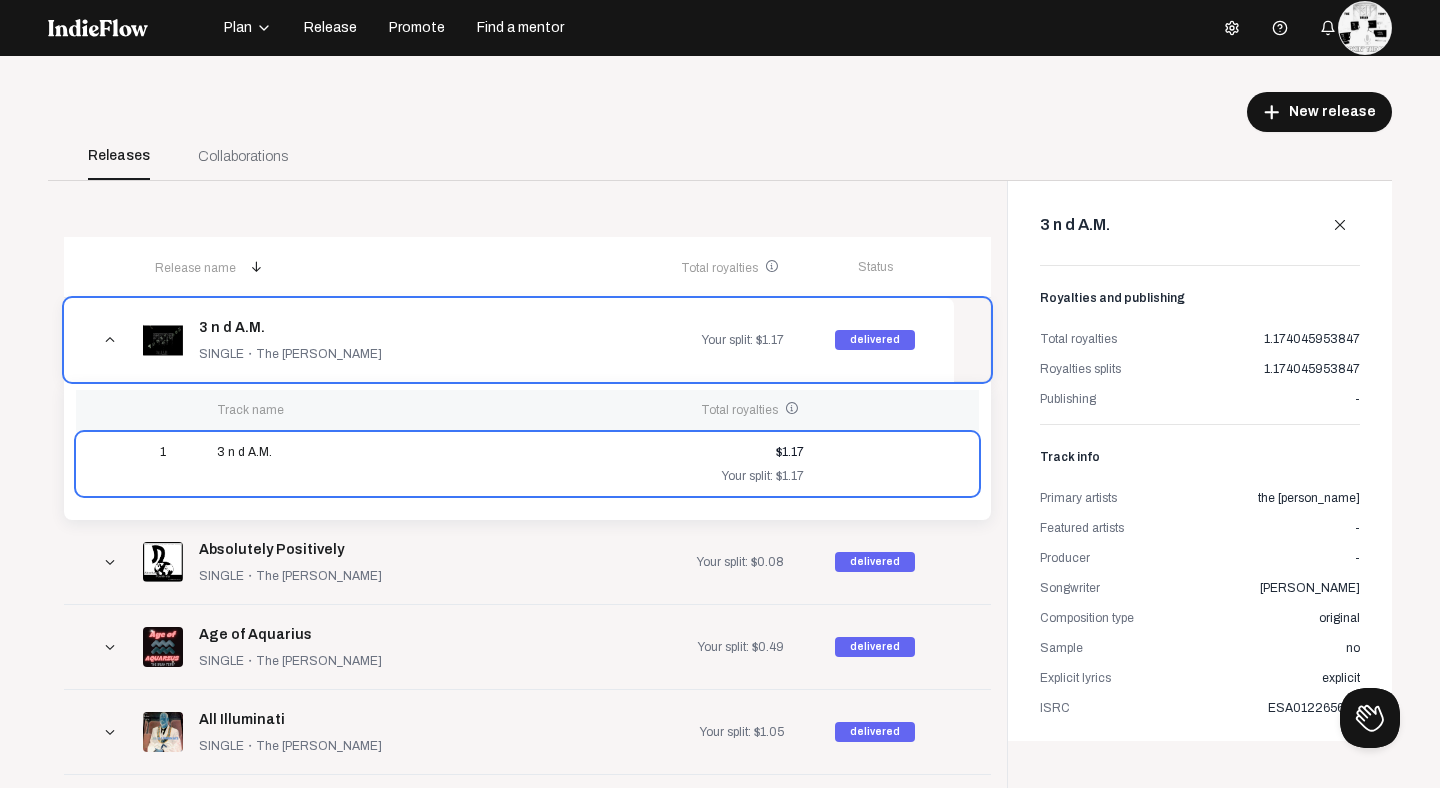 click on "3 n d A.M." at bounding box center (290, 328) 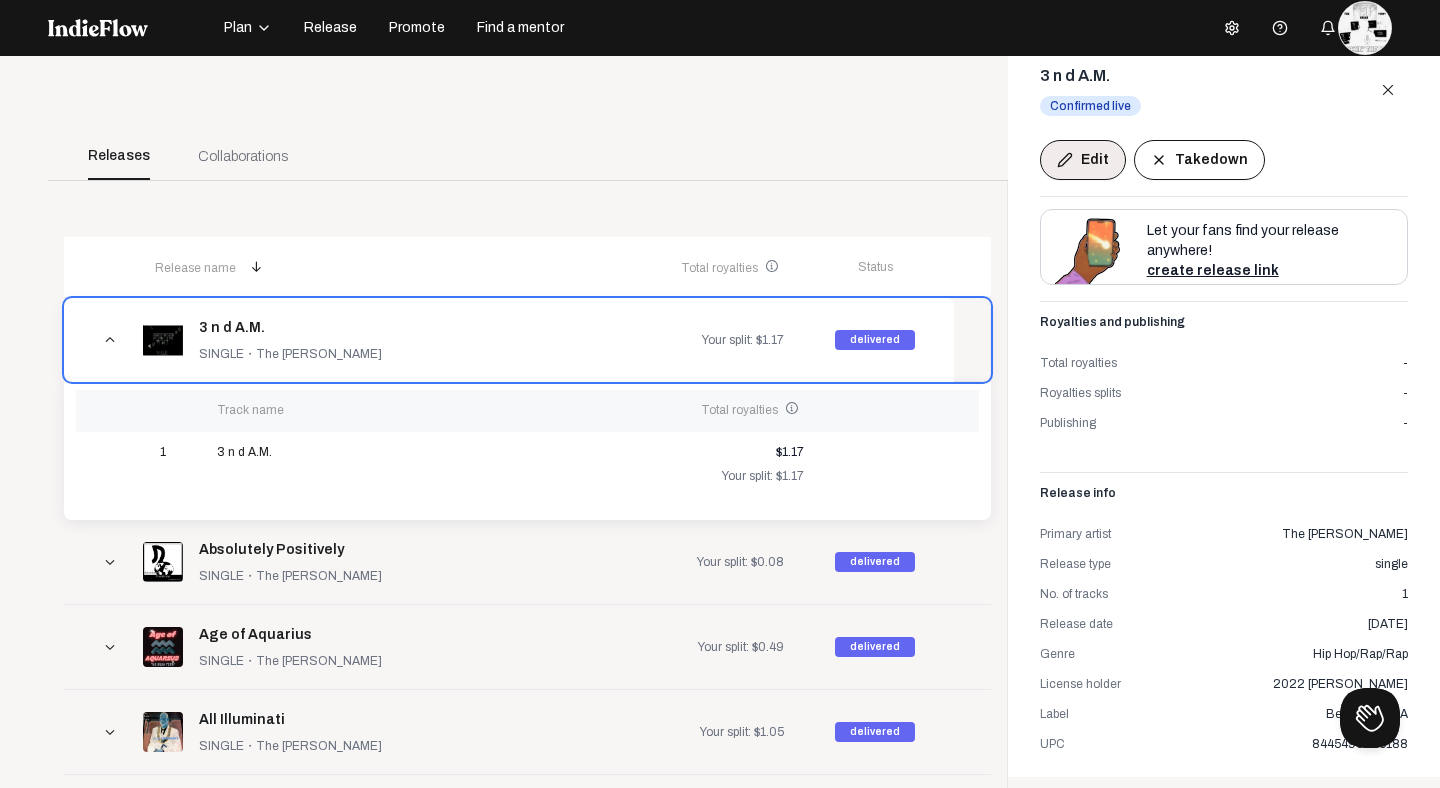 click 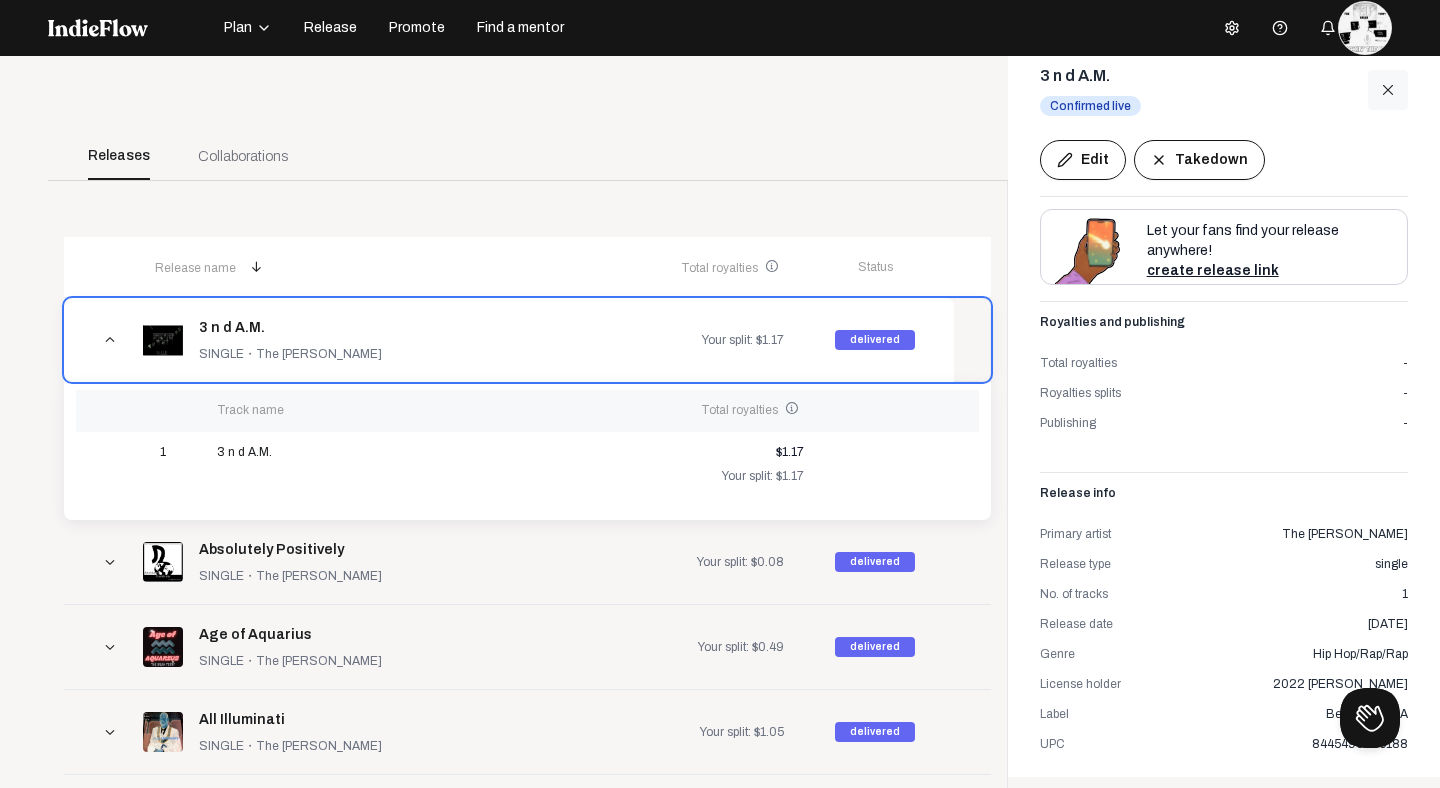 click on "close" at bounding box center [1388, 90] 